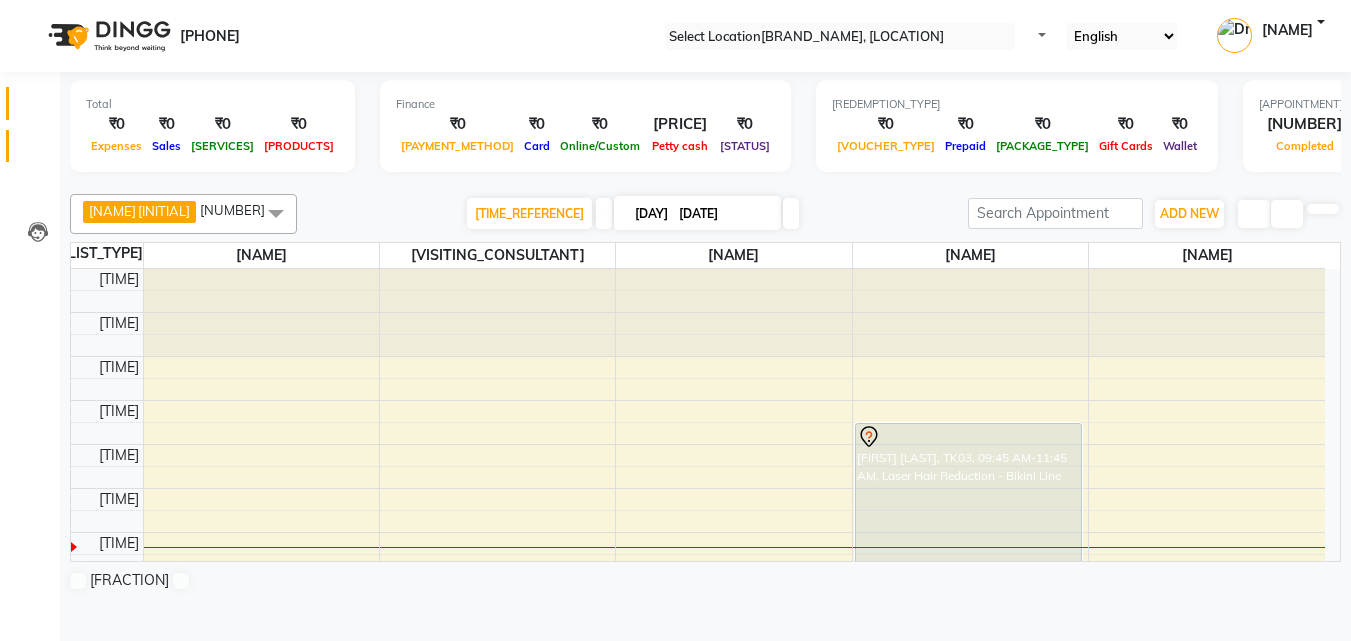 scroll, scrollTop: 0, scrollLeft: 0, axis: both 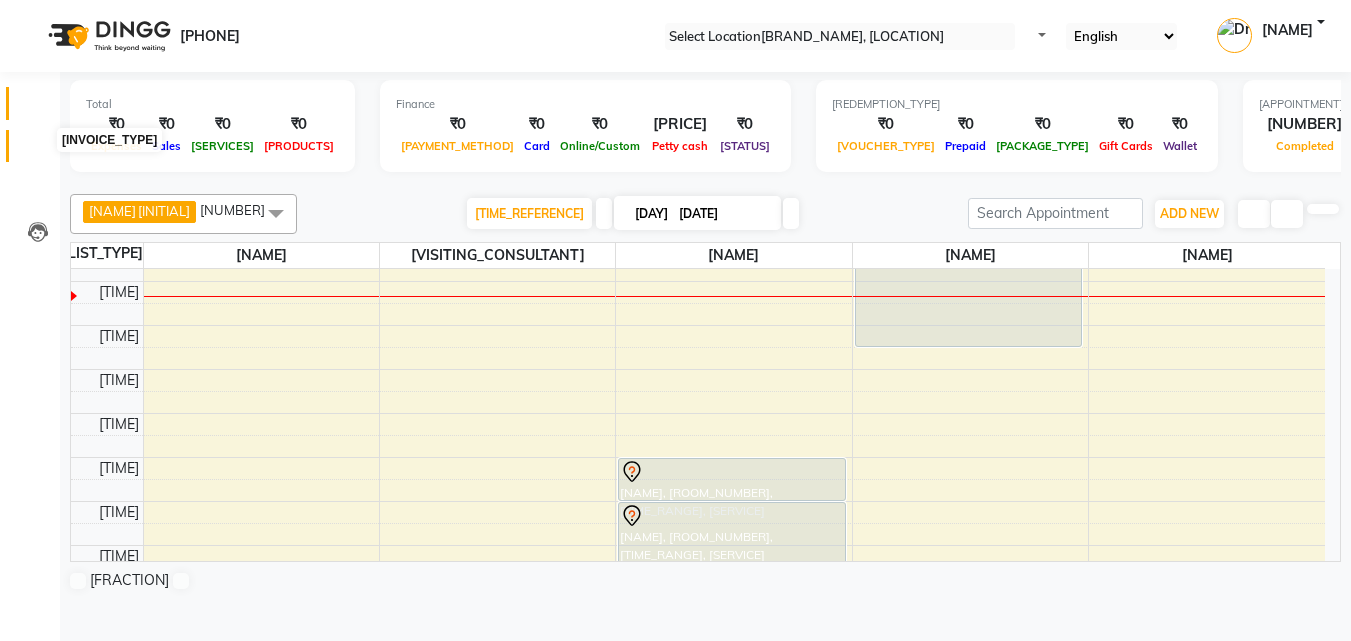 click at bounding box center [37, 151] 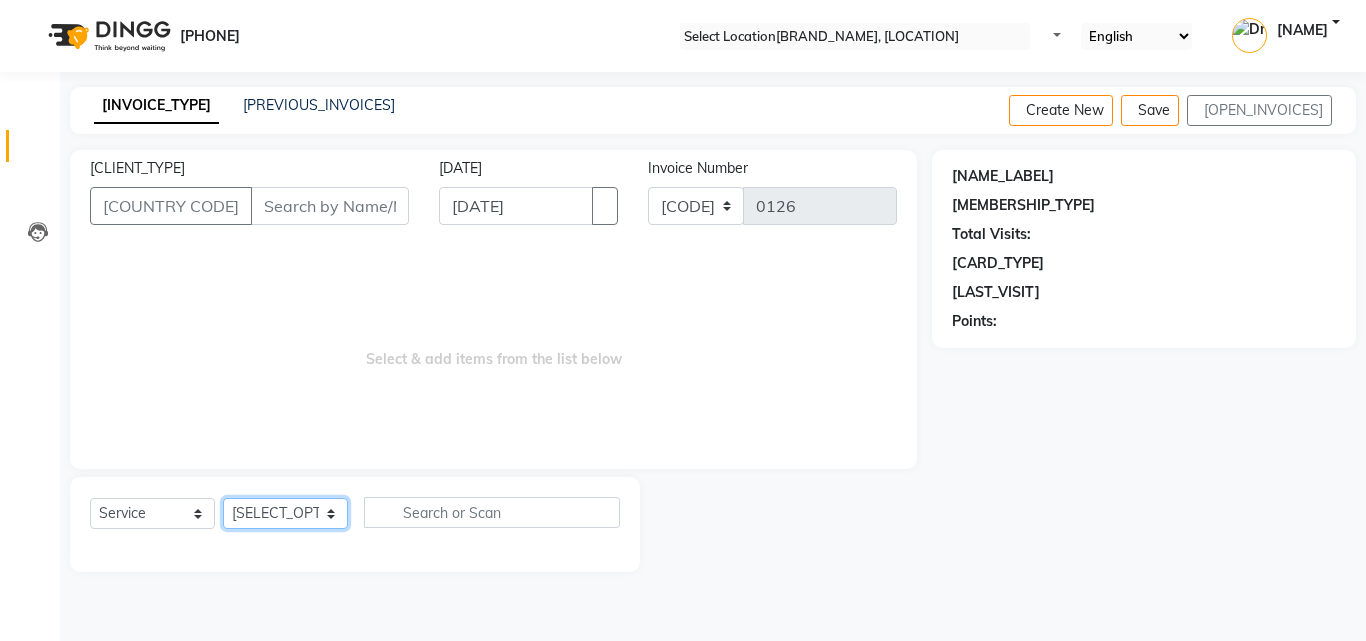 click on "[SELECT_OPTION] [NAME] [NAME] [NAME] [NAME] [NAME] [NAME] [VISITING_CONSULTANT]" at bounding box center [285, 513] 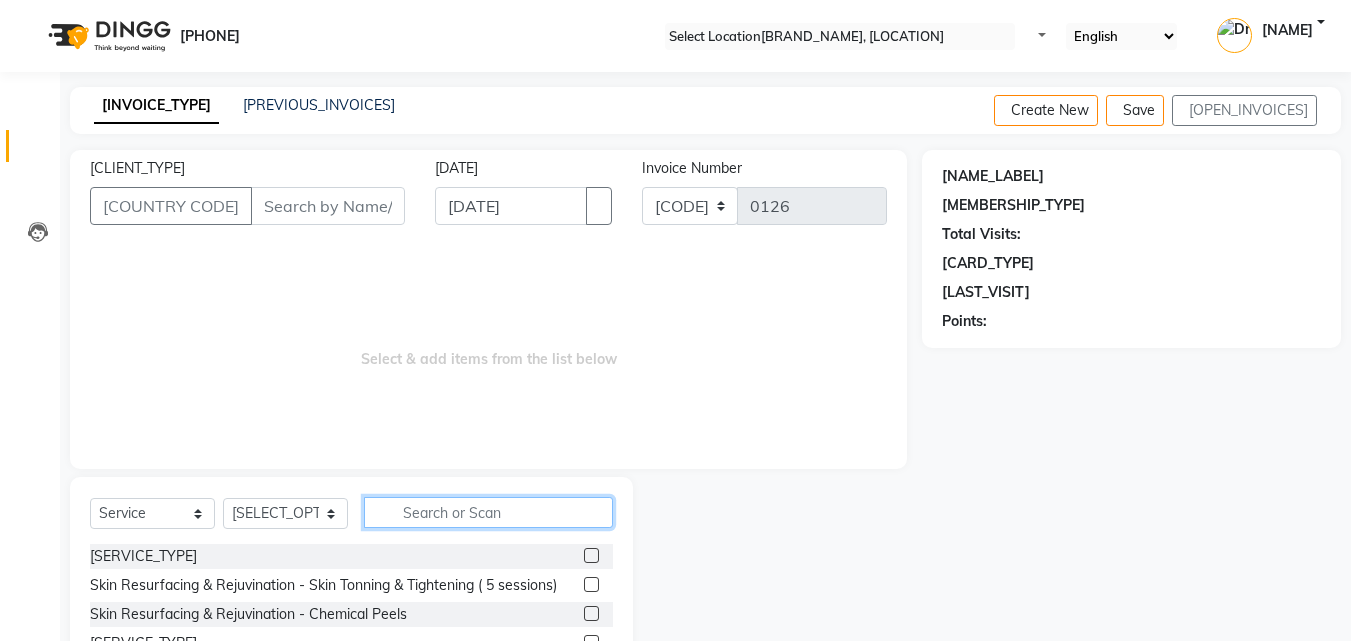 click at bounding box center (488, 512) 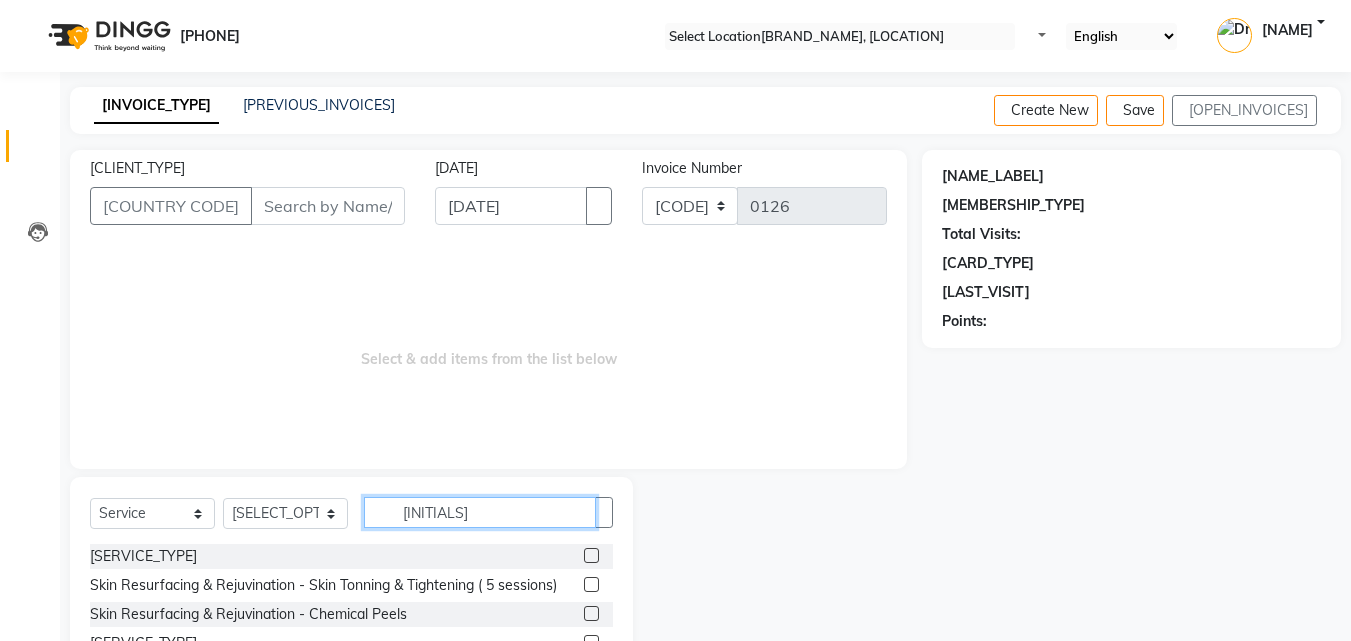 scroll, scrollTop: 160, scrollLeft: 0, axis: vertical 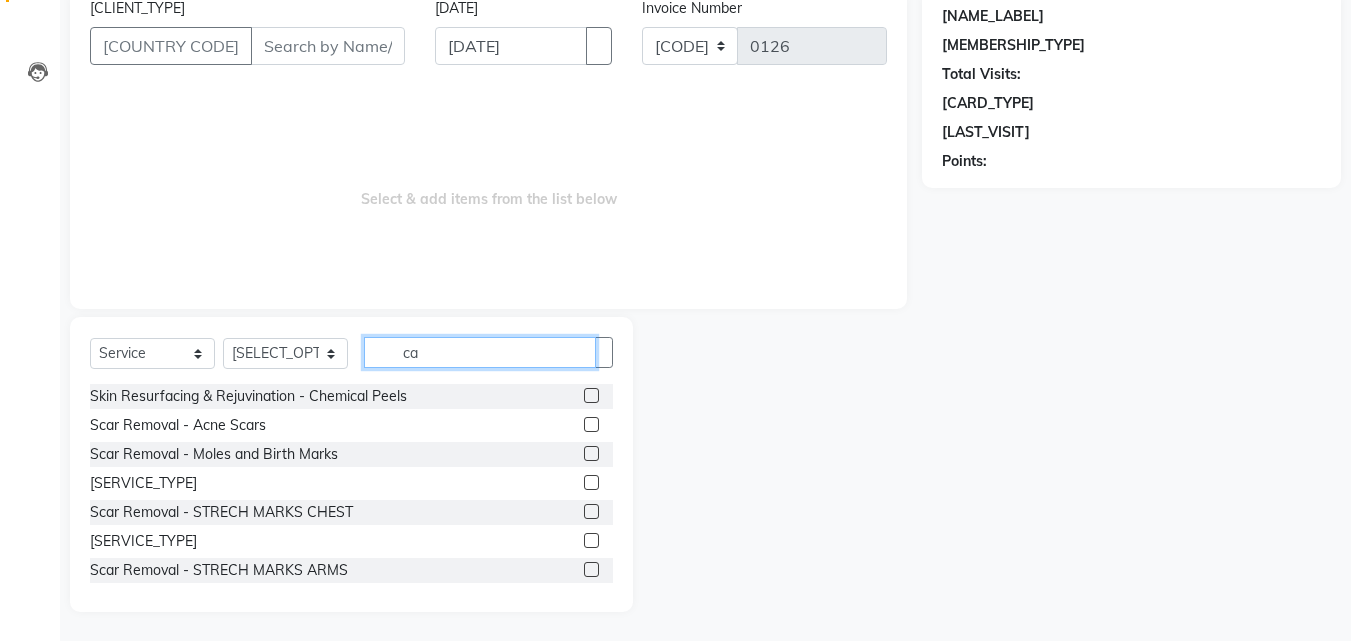 type on "ca" 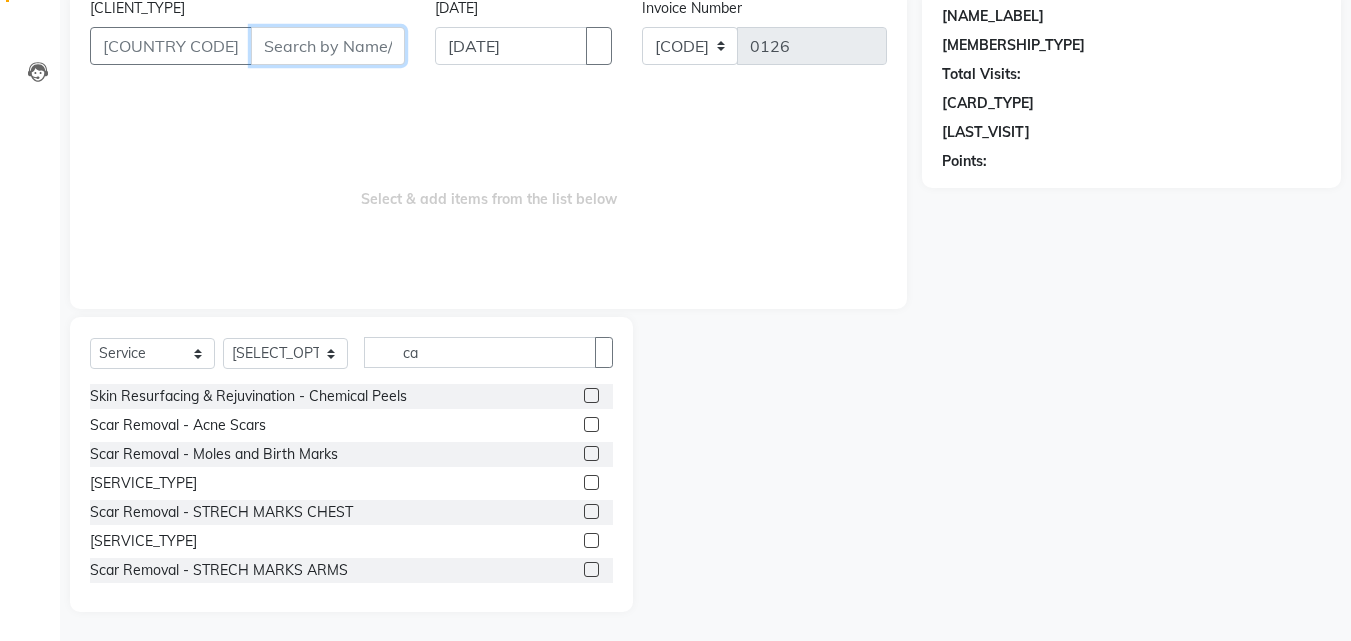 click on "[CLIENT_TYPE]" at bounding box center [328, 46] 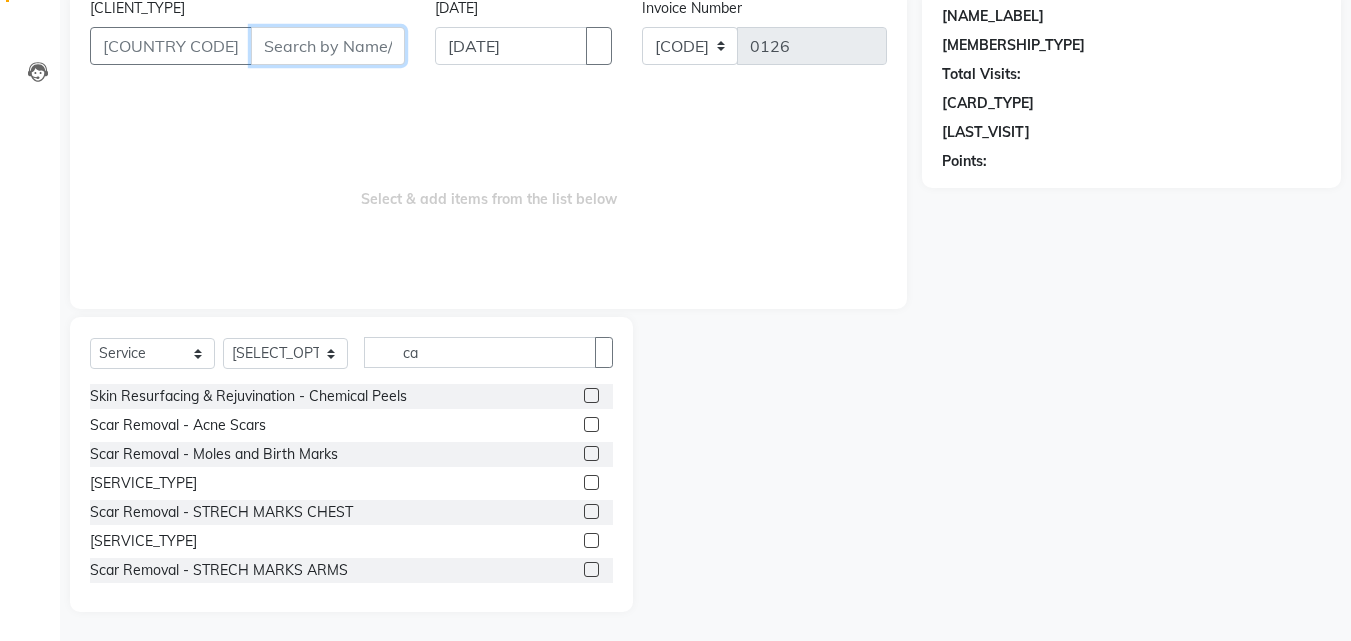 click on "[CLIENT_TYPE]" at bounding box center (328, 46) 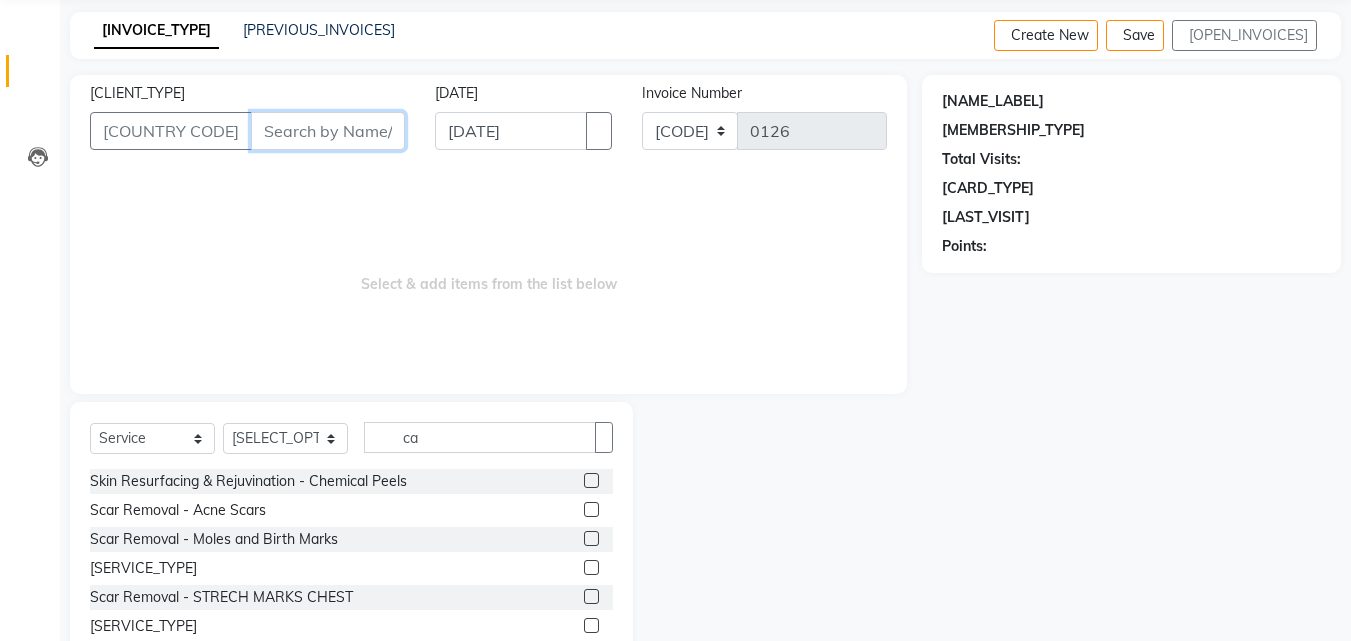 scroll, scrollTop: 0, scrollLeft: 0, axis: both 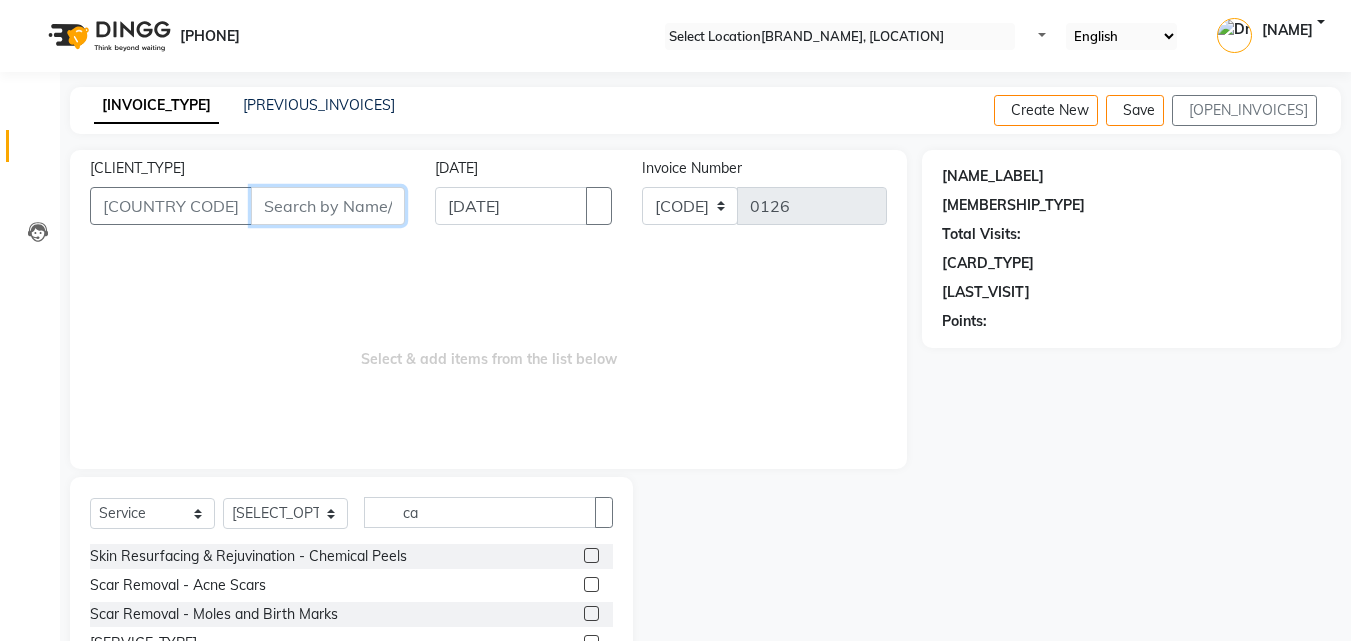 click on "[CLIENT_TYPE]" at bounding box center [328, 206] 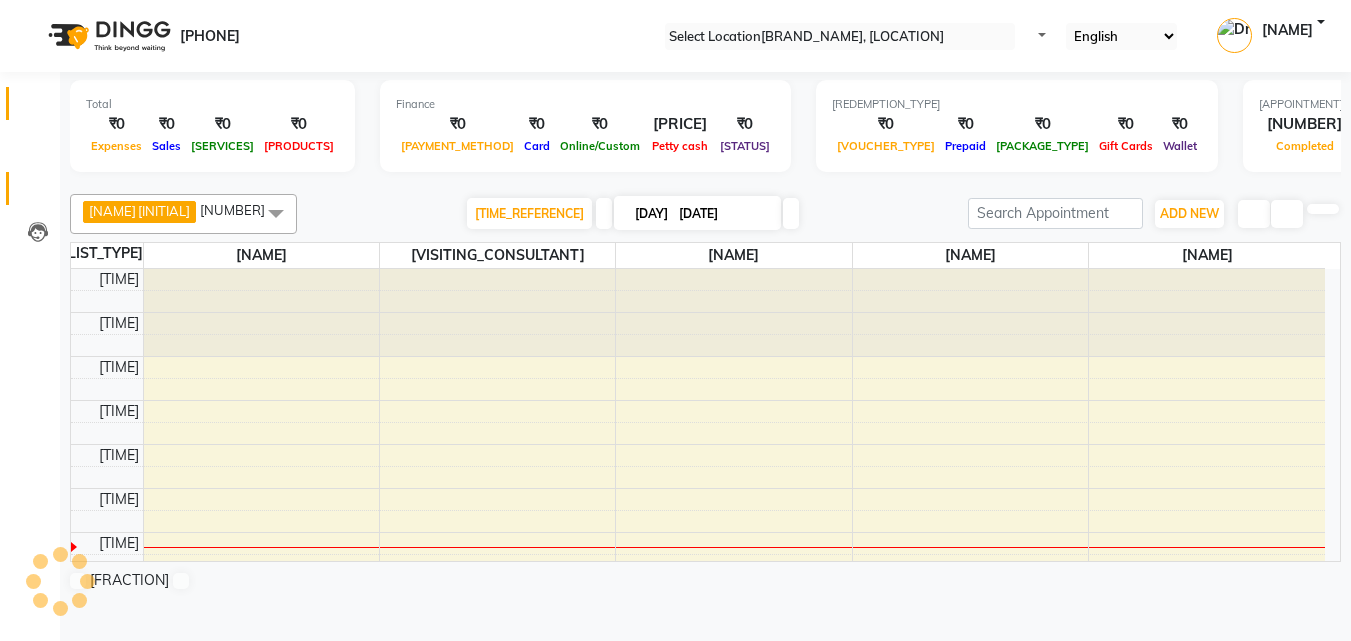 scroll, scrollTop: 0, scrollLeft: 0, axis: both 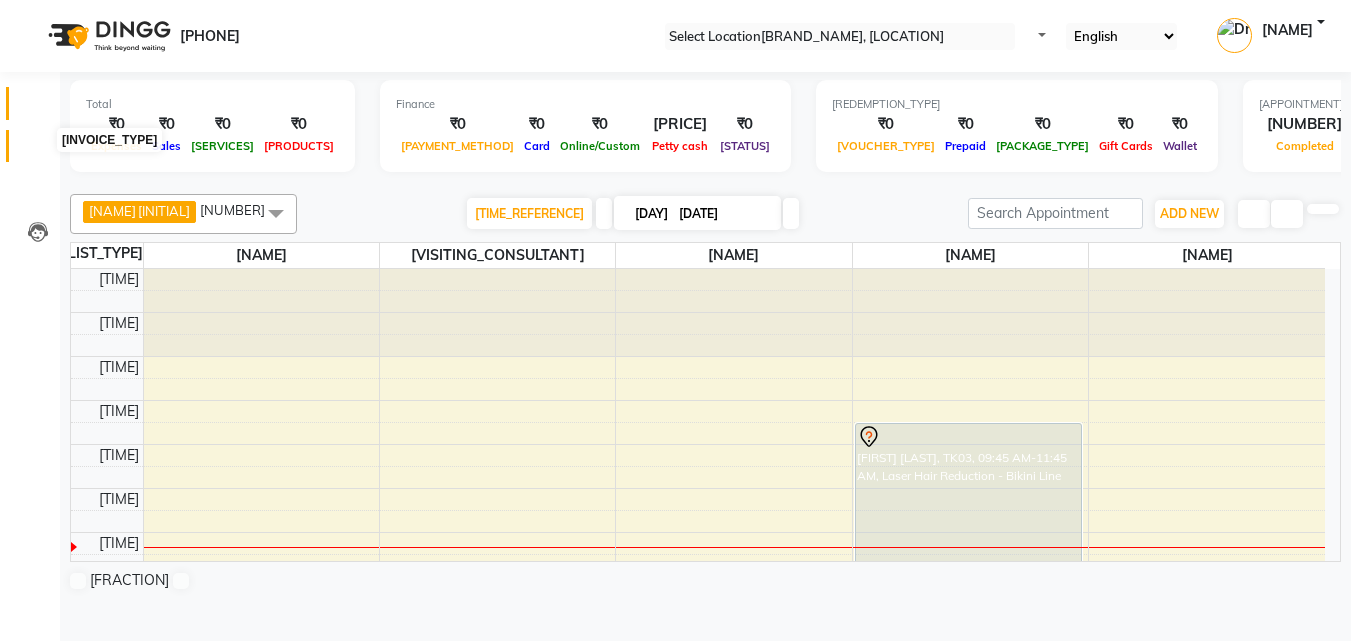 click at bounding box center [37, 151] 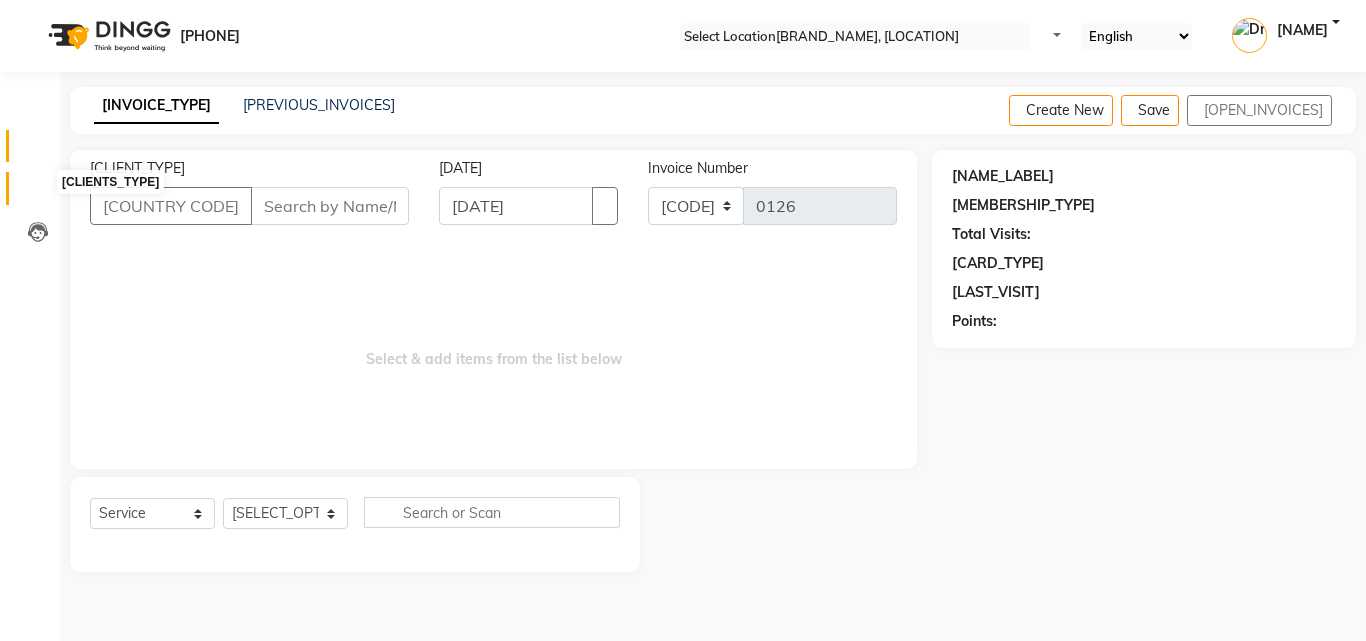 click at bounding box center (38, 193) 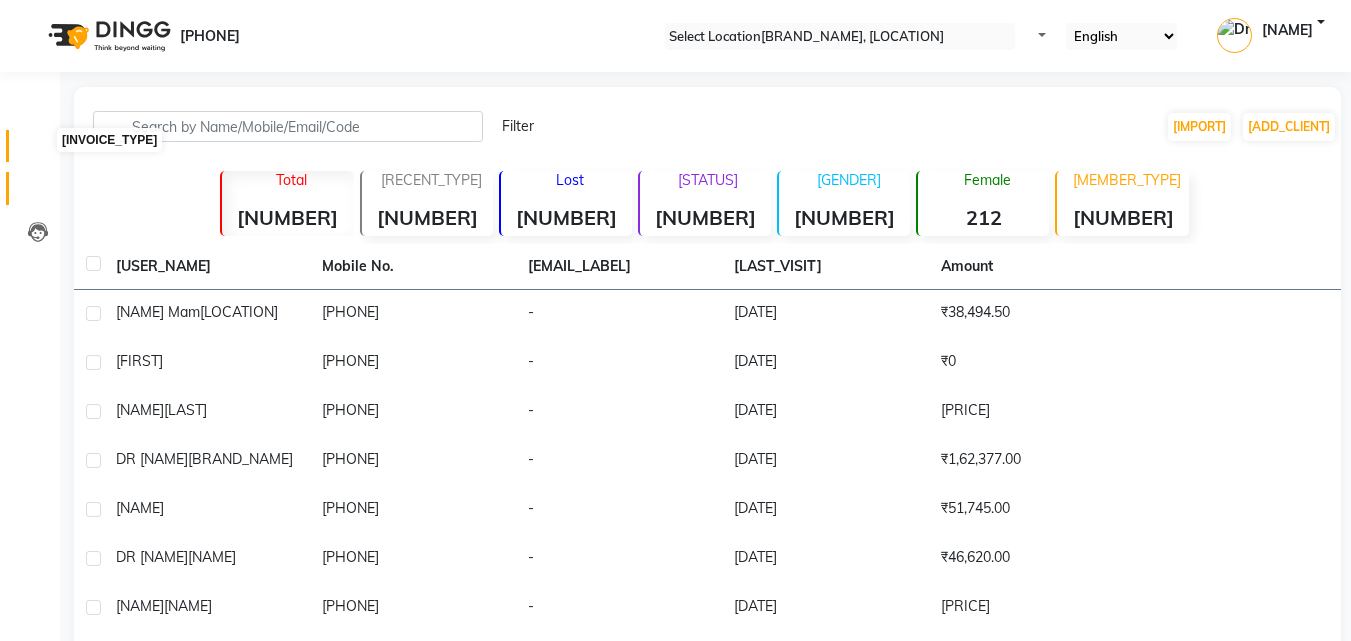 click at bounding box center (38, 151) 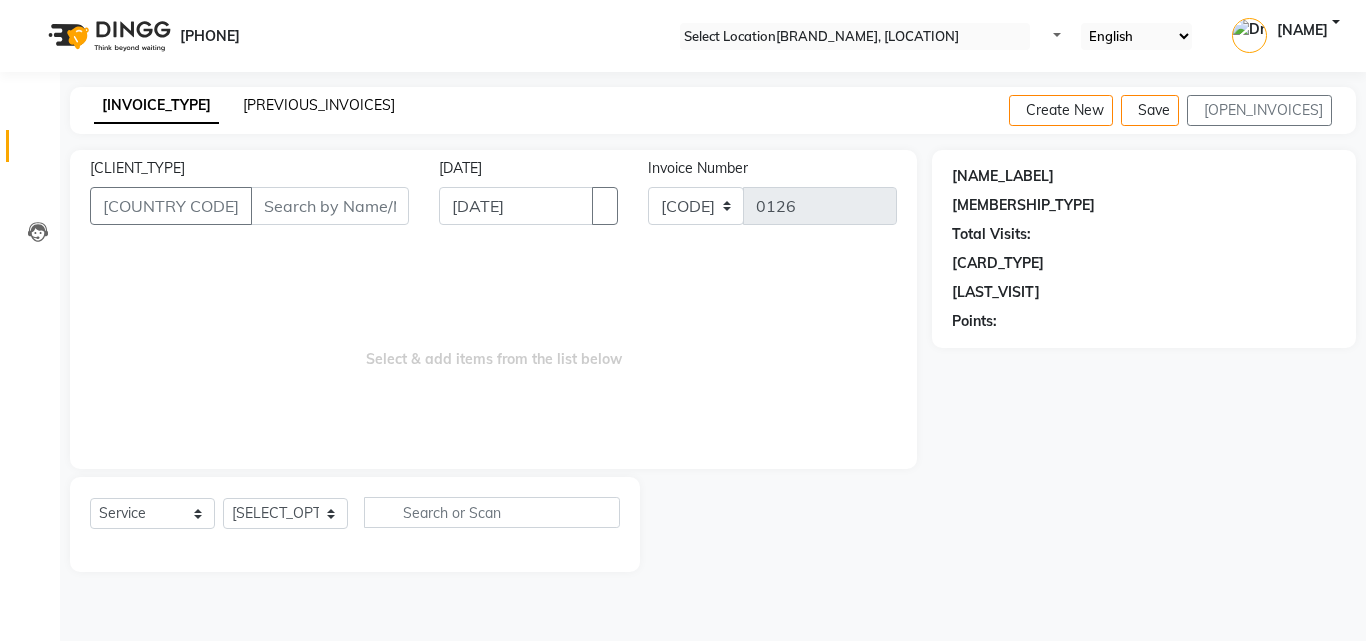 click on "[PREVIOUS_INVOICES]" at bounding box center [319, 105] 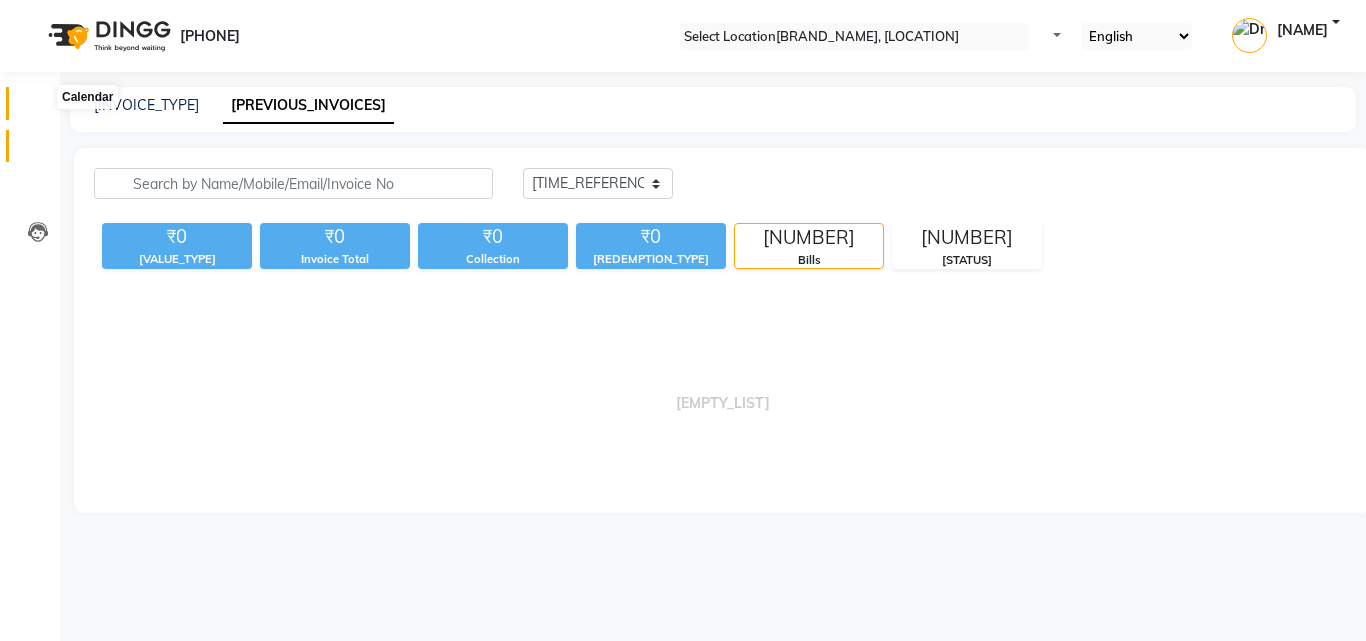 click at bounding box center [38, 108] 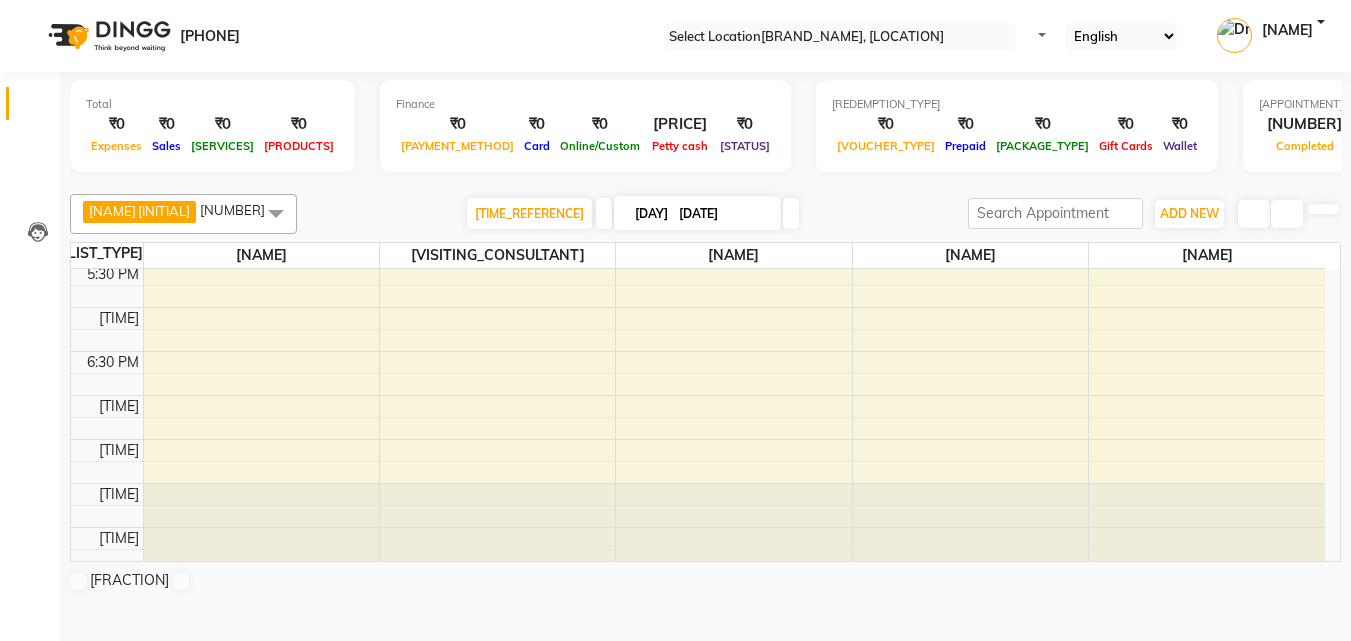 scroll, scrollTop: 851, scrollLeft: 0, axis: vertical 